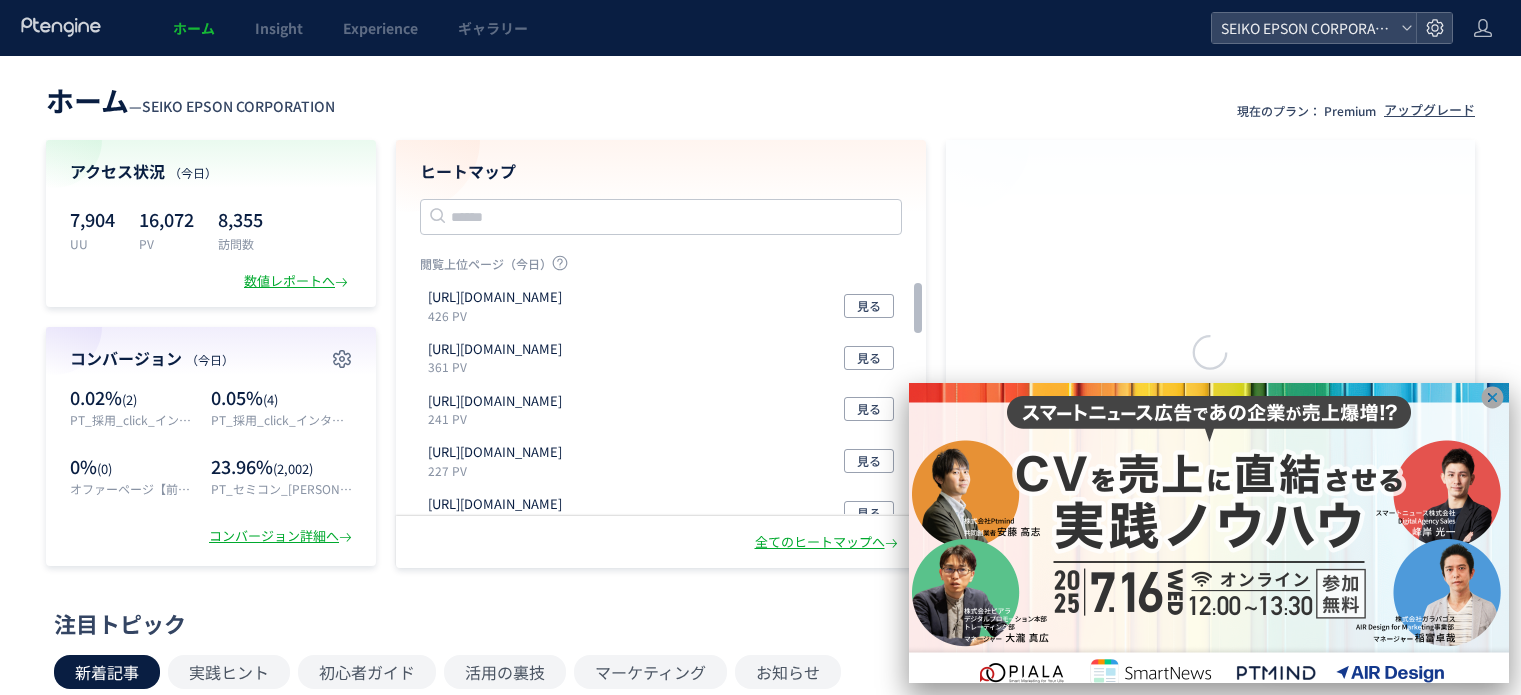 scroll, scrollTop: 0, scrollLeft: 0, axis: both 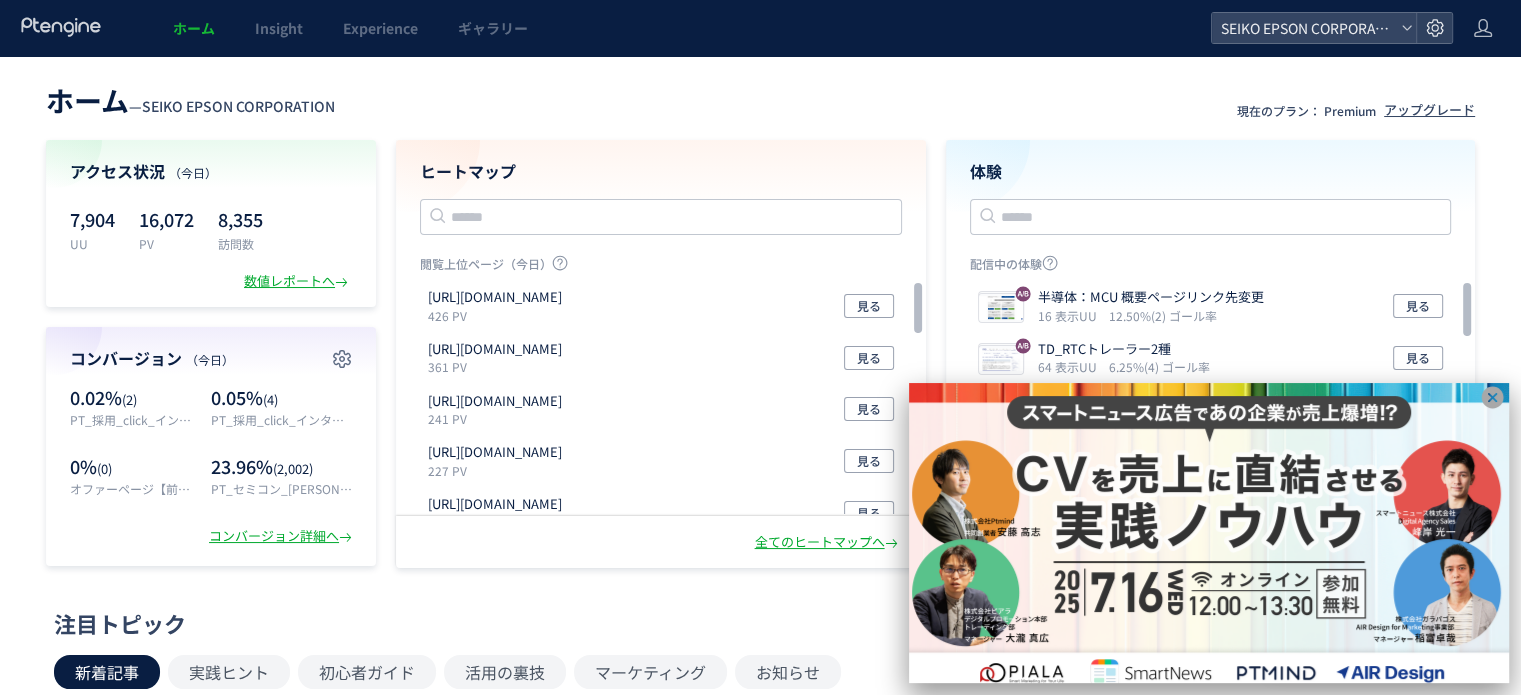 click 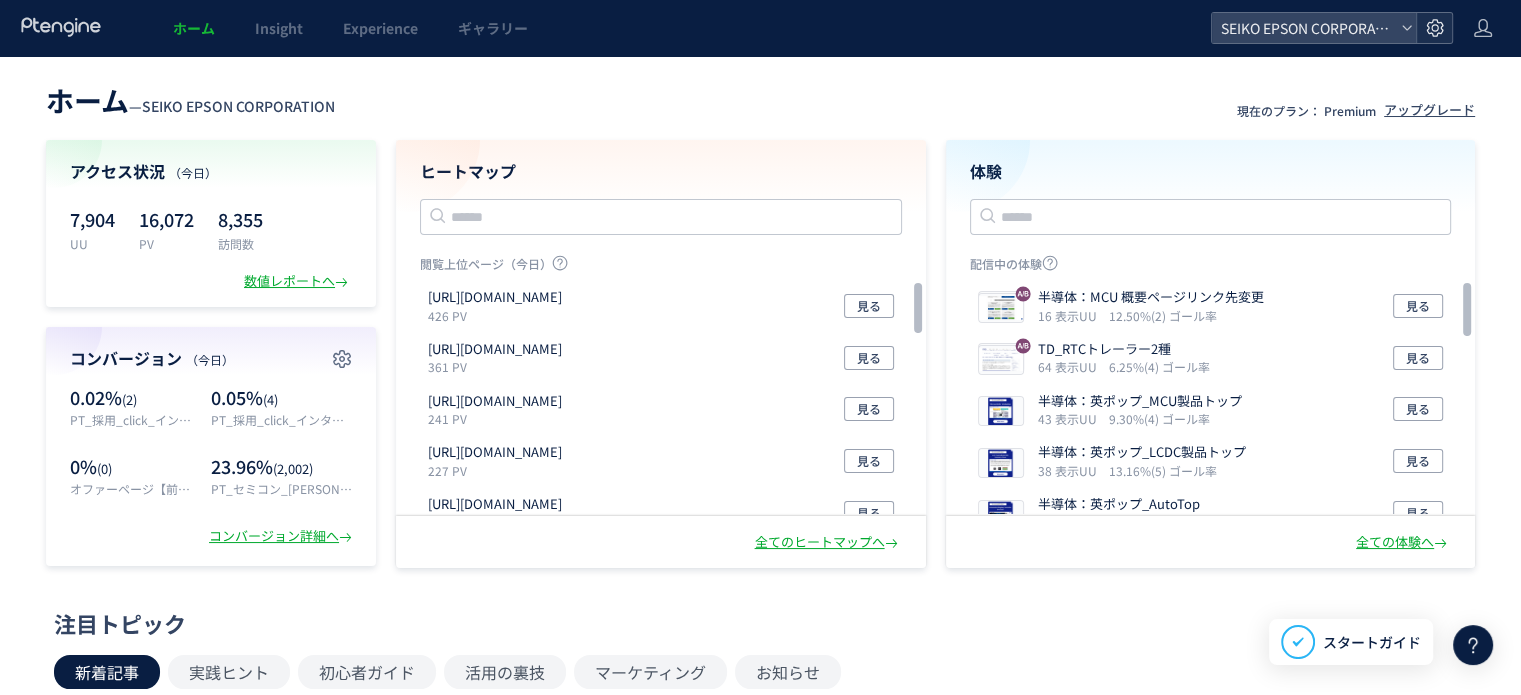 click 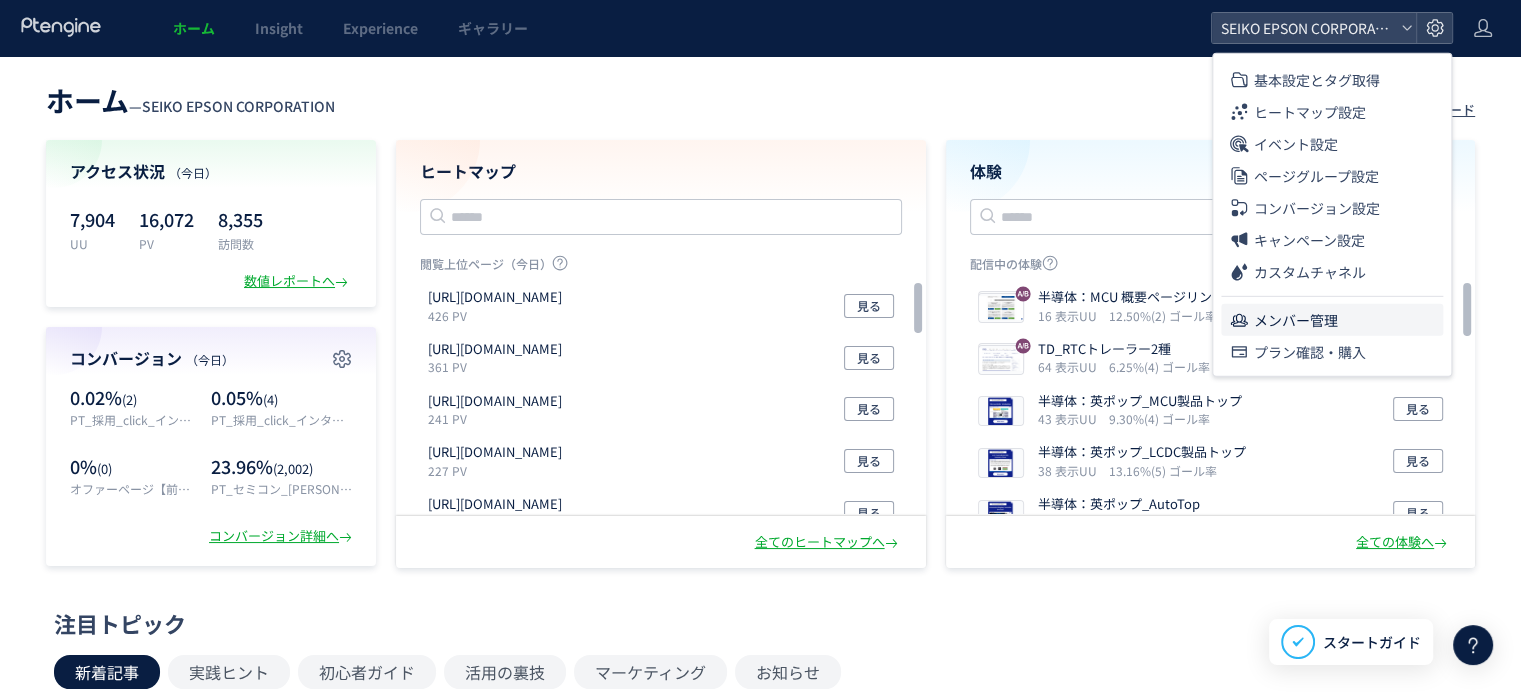 click on "メンバー管理" at bounding box center (1296, 320) 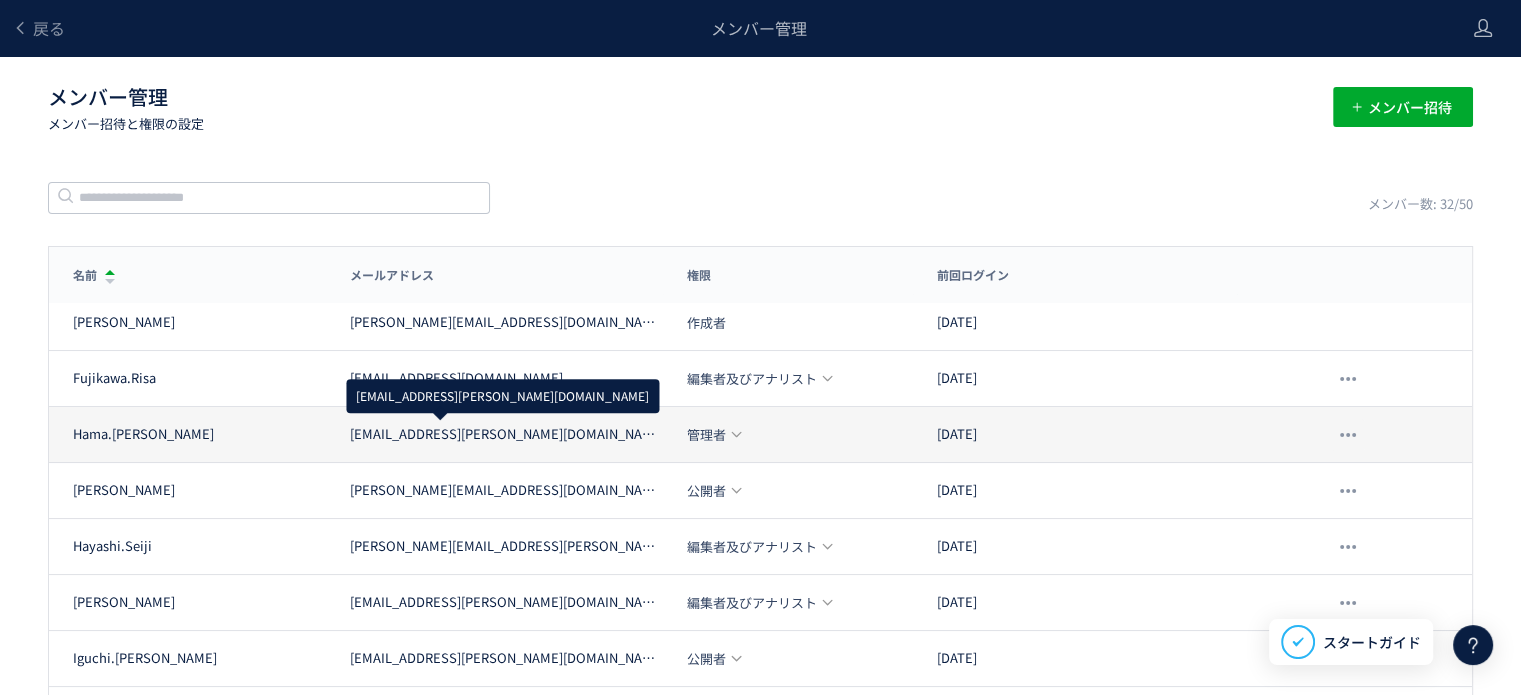 click on "[EMAIL_ADDRESS][PERSON_NAME][DOMAIN_NAME]" 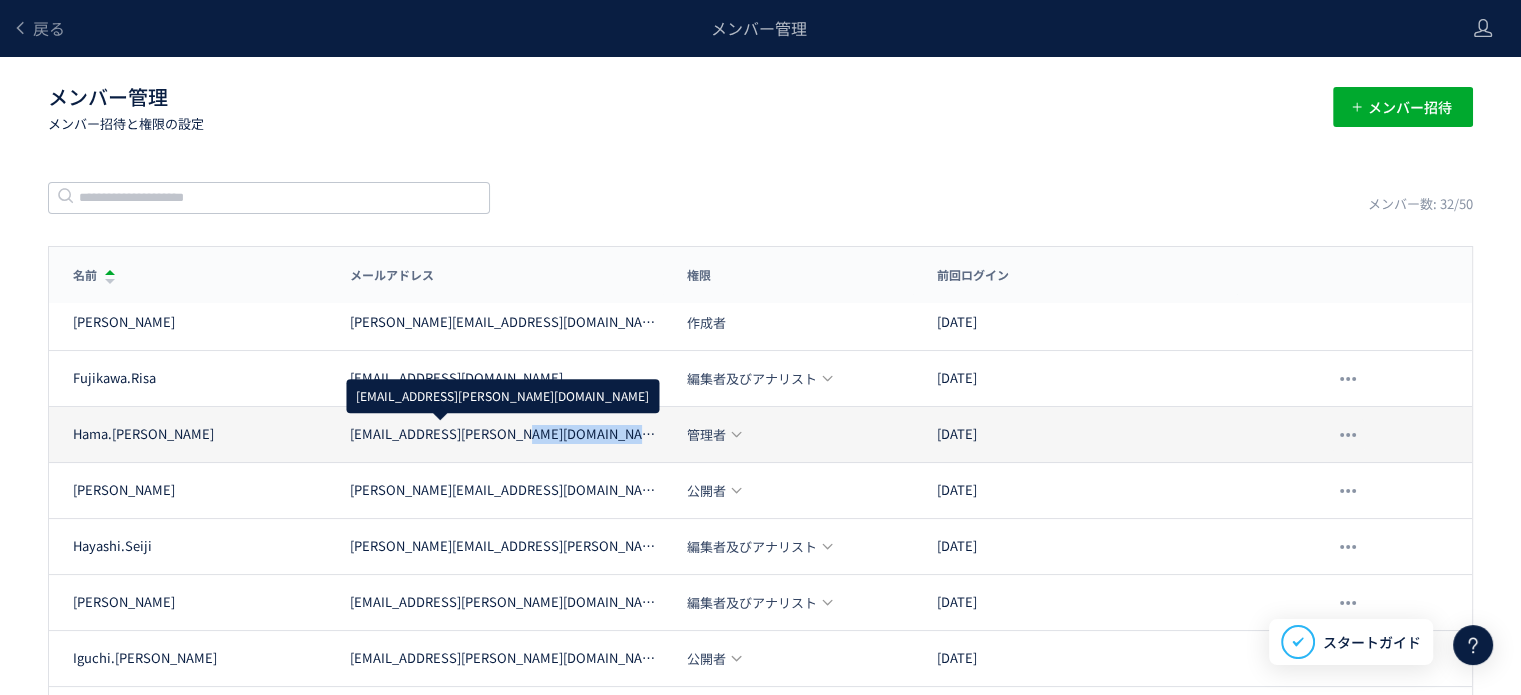click on "[EMAIL_ADDRESS][PERSON_NAME][DOMAIN_NAME]" 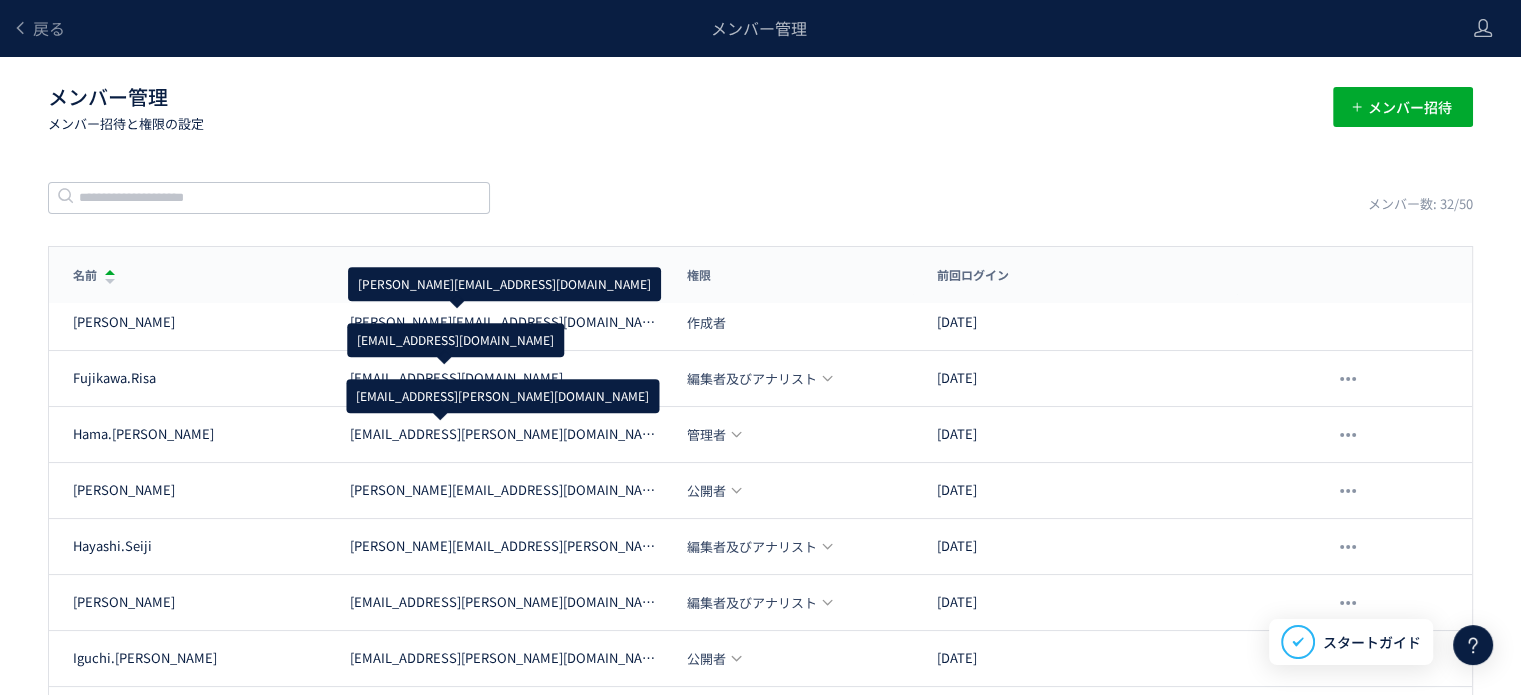 click on "メンバー数: 32/50" 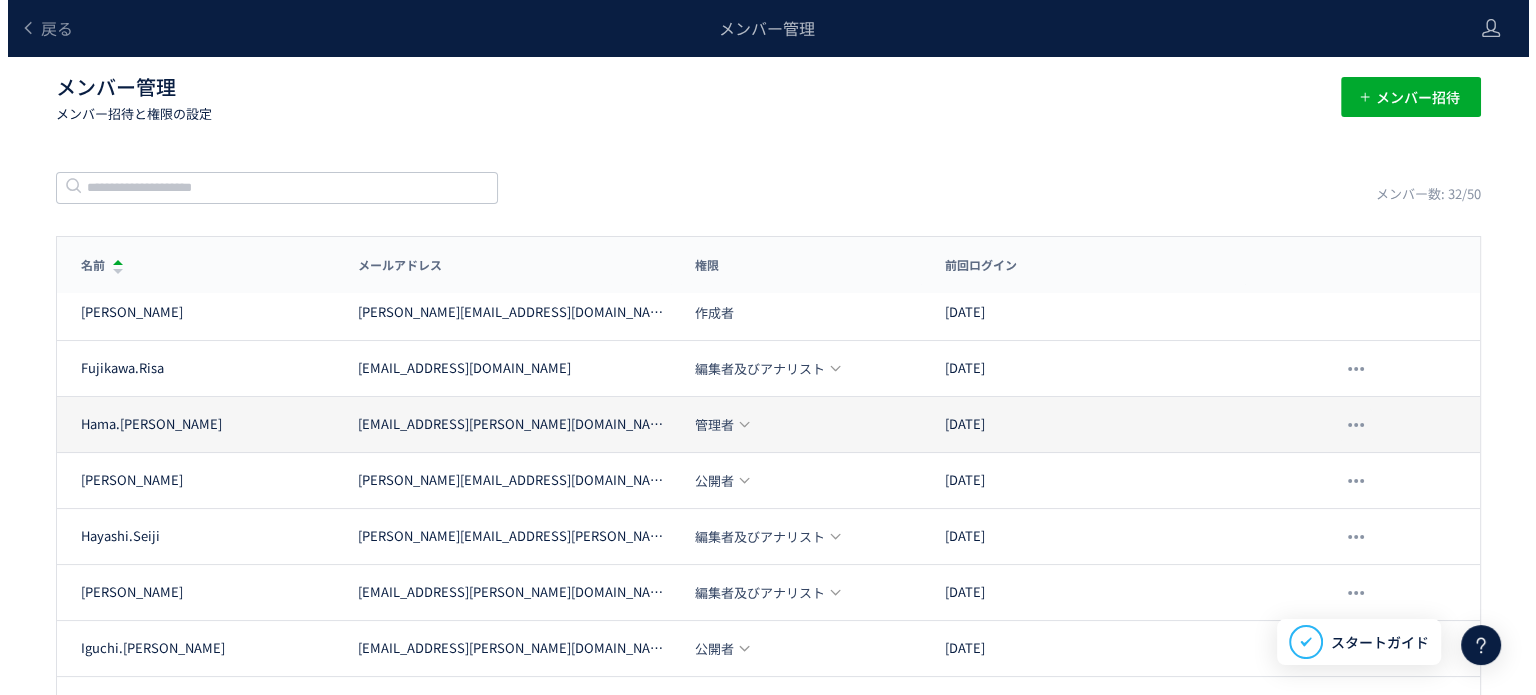 scroll, scrollTop: 0, scrollLeft: 0, axis: both 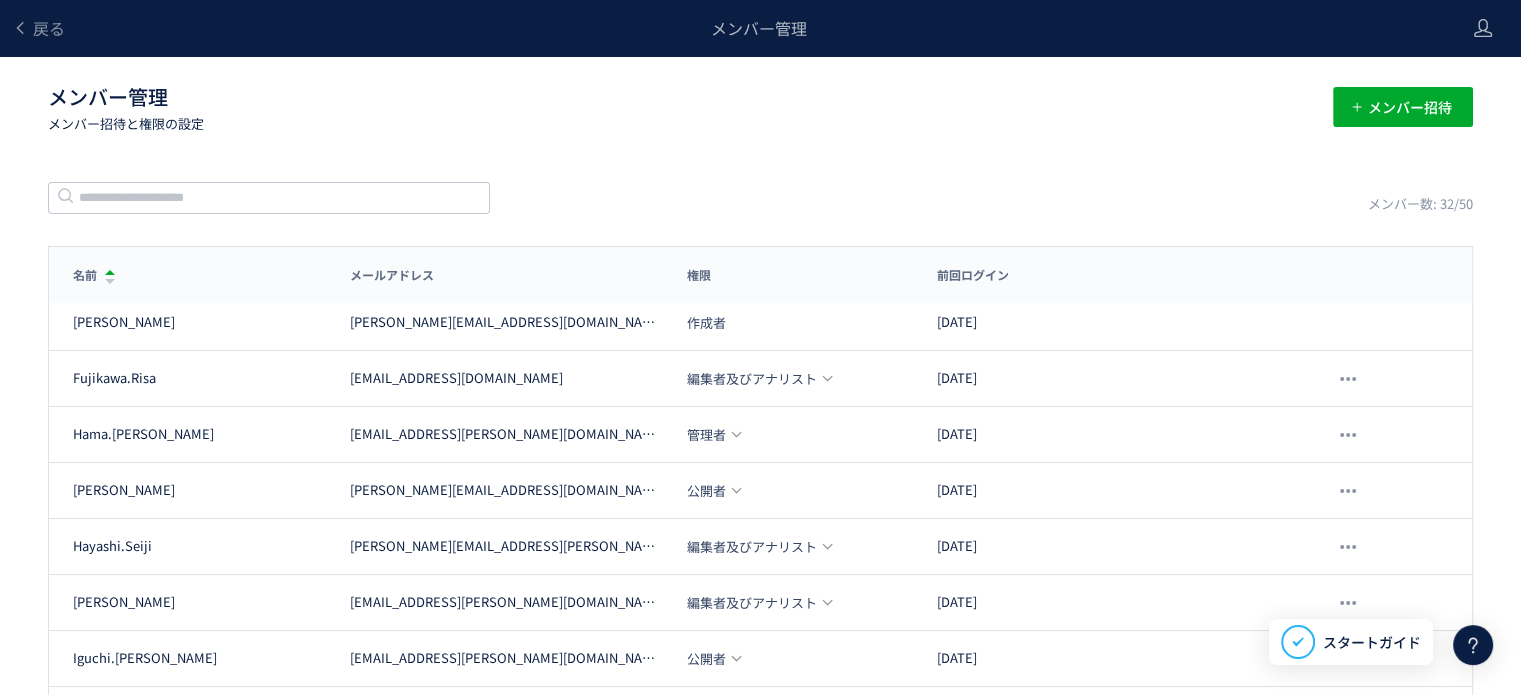 click on "戻る メンバー管理 メンバー管理  メンバー招待と権限の設定 メンバー招待 メンバー数: 32/50 名前 メールアドレス 権限 前回ログイン 名前 メールアドレス 権限 前回ログイン [PERSON_NAME] [PERSON_NAME][EMAIL_ADDRESS][DOMAIN_NAME] 作成者 [DATE] [PERSON_NAME]Risa [EMAIL_ADDRESS][PERSON_NAME][DOMAIN_NAME] 編集者及びアナリスト [DATE] [PERSON_NAME].[PERSON_NAME] [PERSON_NAME][EMAIL_ADDRESS][DOMAIN_NAME] 管理者 [DATE] [PERSON_NAME]Yuya [EMAIL_ADDRESS][PERSON_NAME][DOMAIN_NAME] 公開者 [DATE] [PERSON_NAME]Seiji [EMAIL_ADDRESS][PERSON_NAME][DOMAIN_NAME] 編集者及びアナリスト [DATE] [PERSON_NAME]Michihiro [EMAIL_ADDRESS][PERSON_NAME][DOMAIN_NAME] 編集者及びアナリスト [DATE] Iguchi.Emiko [EMAIL_ADDRESS][PERSON_NAME][DOMAIN_NAME] 公開者 [DATE] Ishii.Emi [EMAIL_ADDRESS][DOMAIN_NAME] 編集者及びアナリスト [DATE] [PERSON_NAME][PERSON_NAME]2 [PERSON_NAME][EMAIL_ADDRESS][DOMAIN_NAME] (未確認) 再送信 編集者及びアナリスト -- [PERSON_NAME][PERSON_NAME]3 [EMAIL_ADDRESS][PERSON_NAME][DOMAIN_NAME] 編集者及びアナリスト  1  2 3 4" 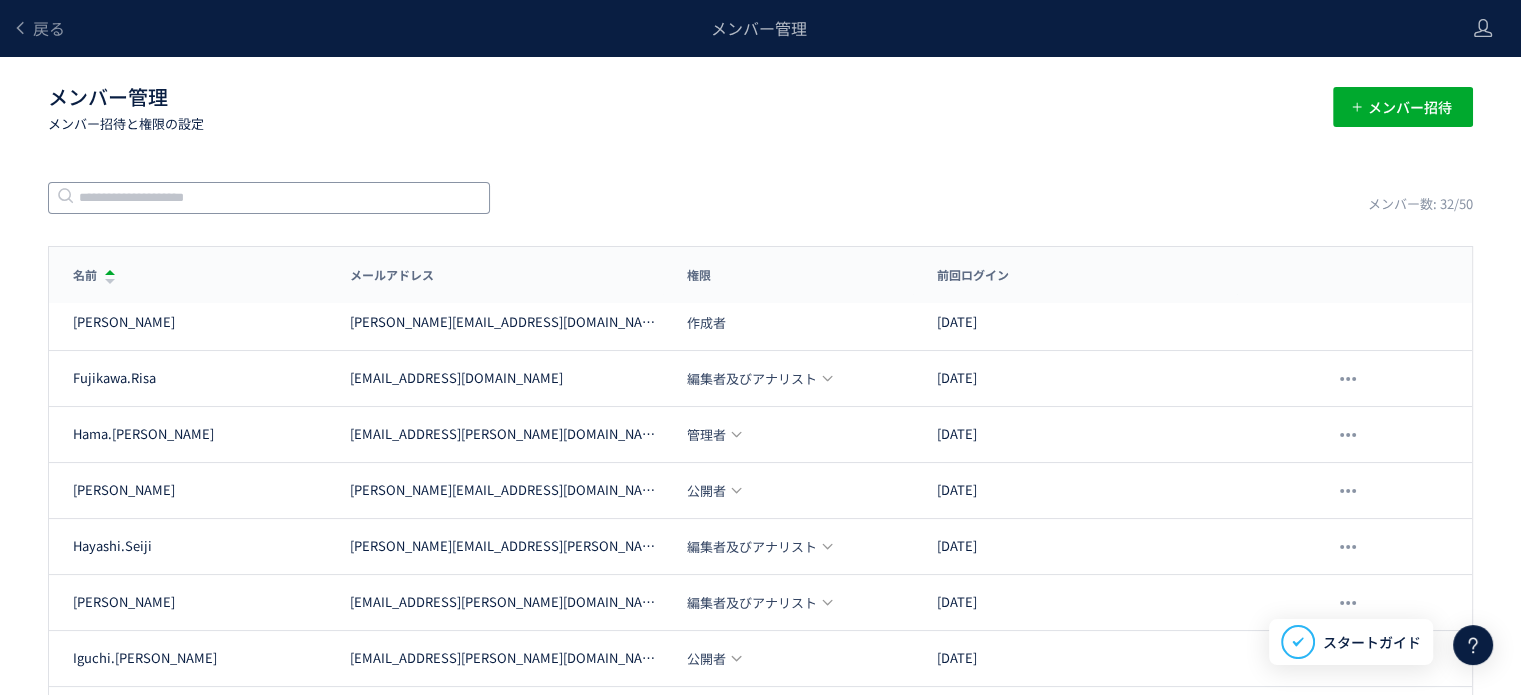 click 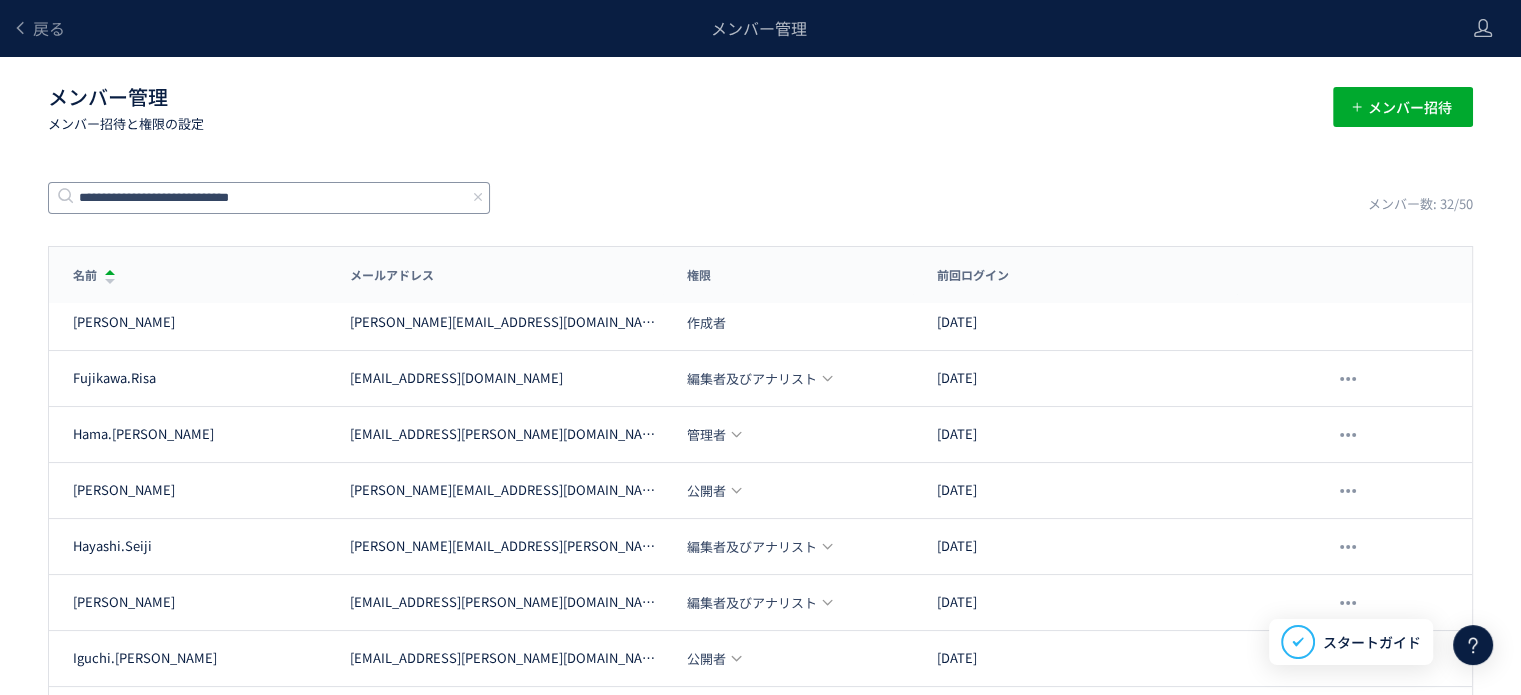 type on "**********" 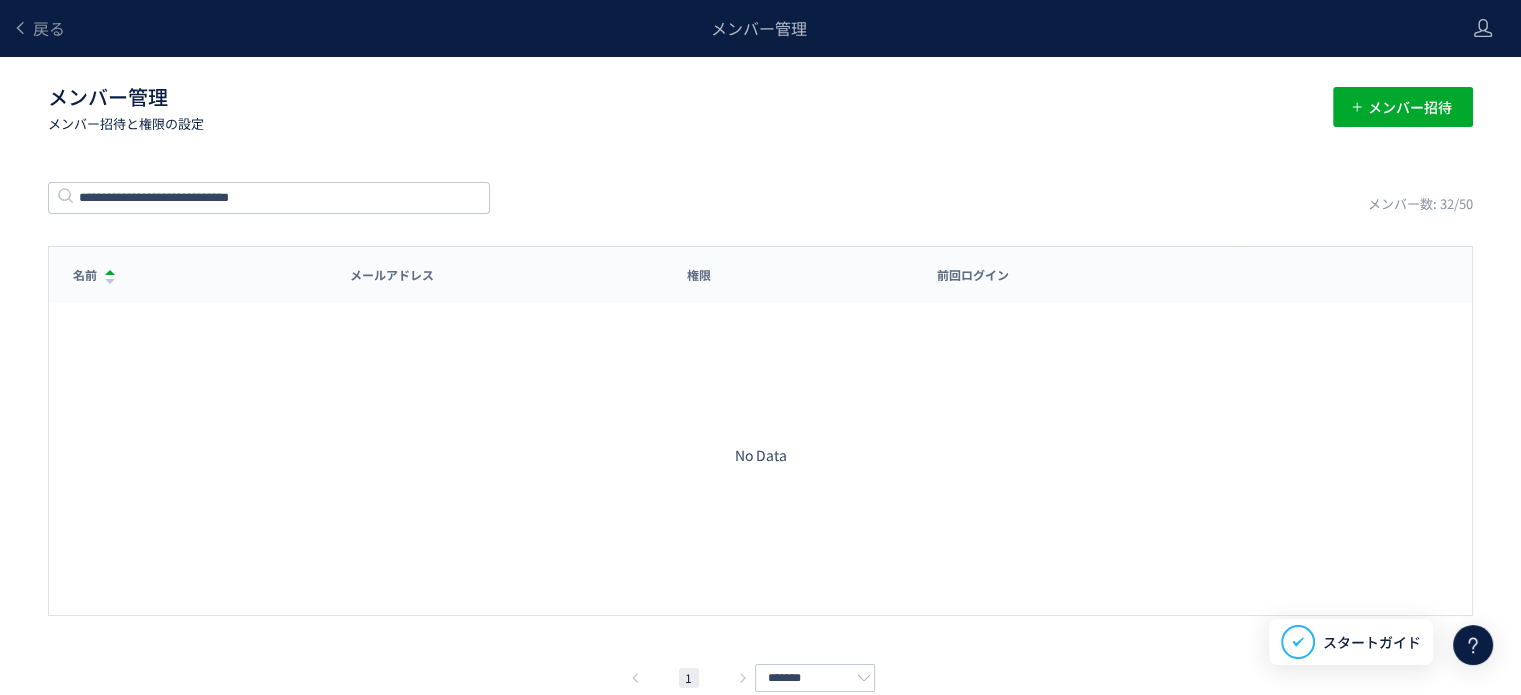 click on "**********" 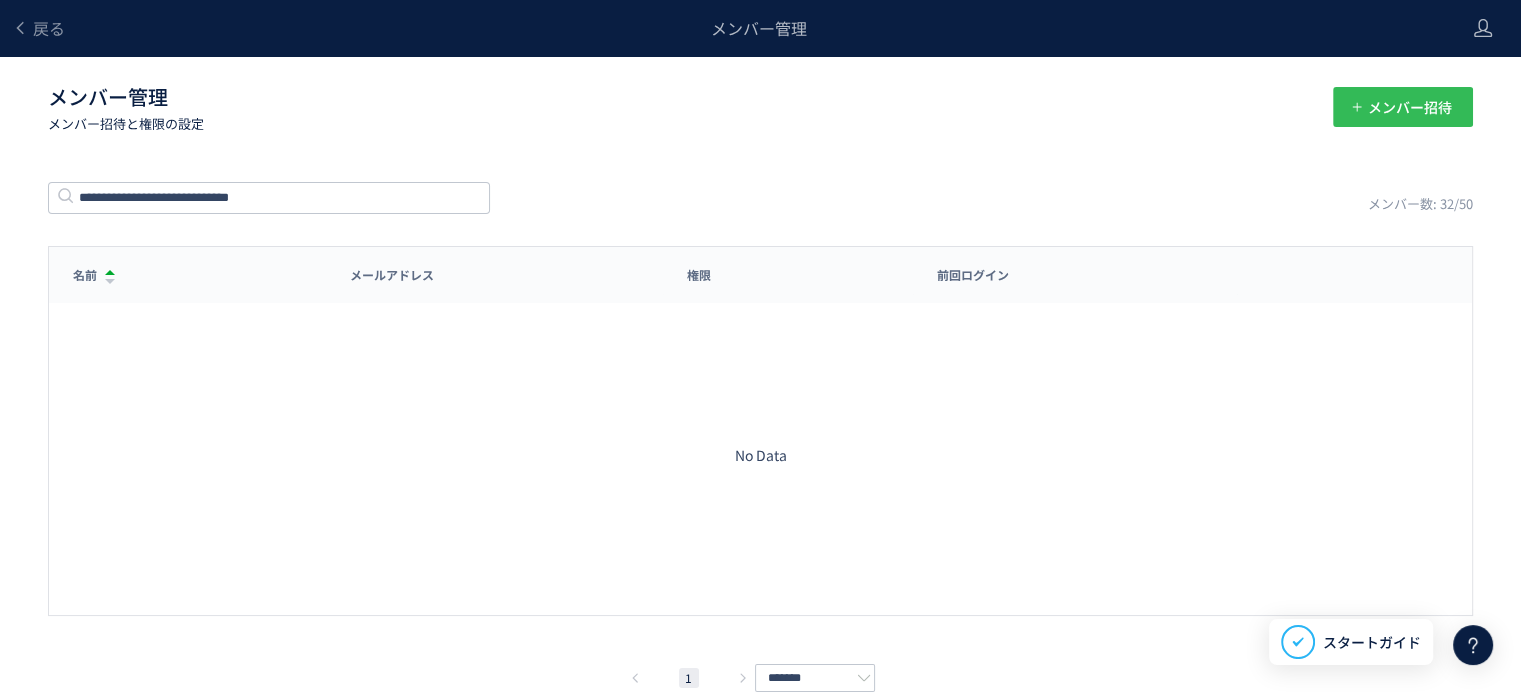 click on "メンバー招待" at bounding box center (1410, 107) 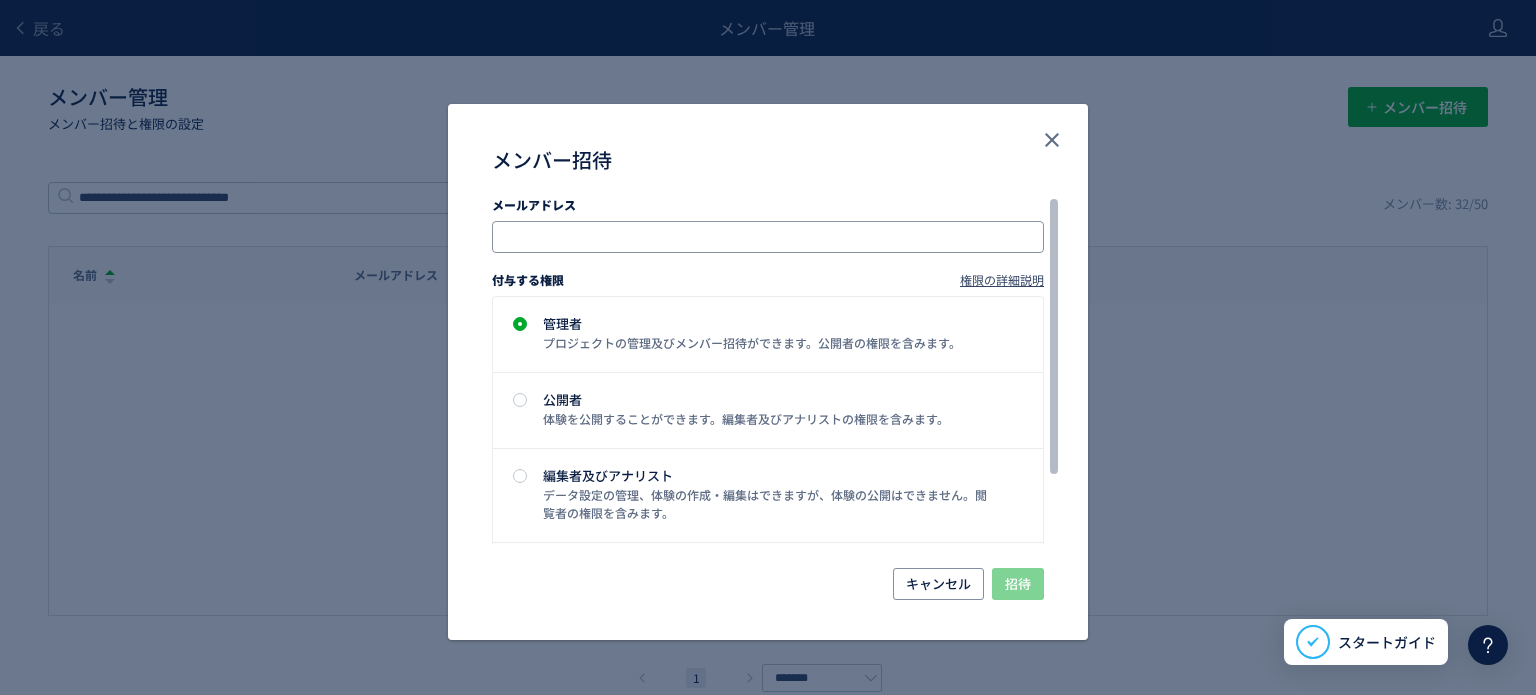 click 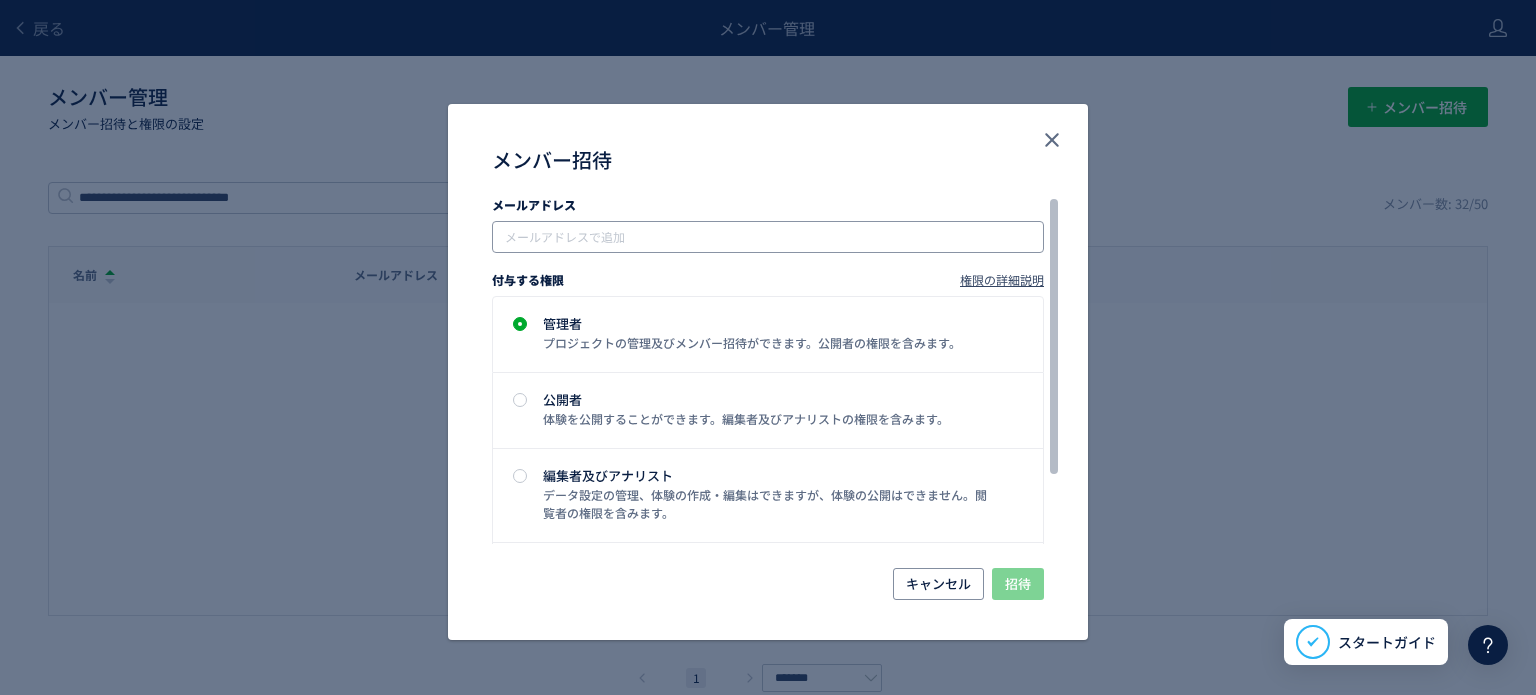 paste on "**********" 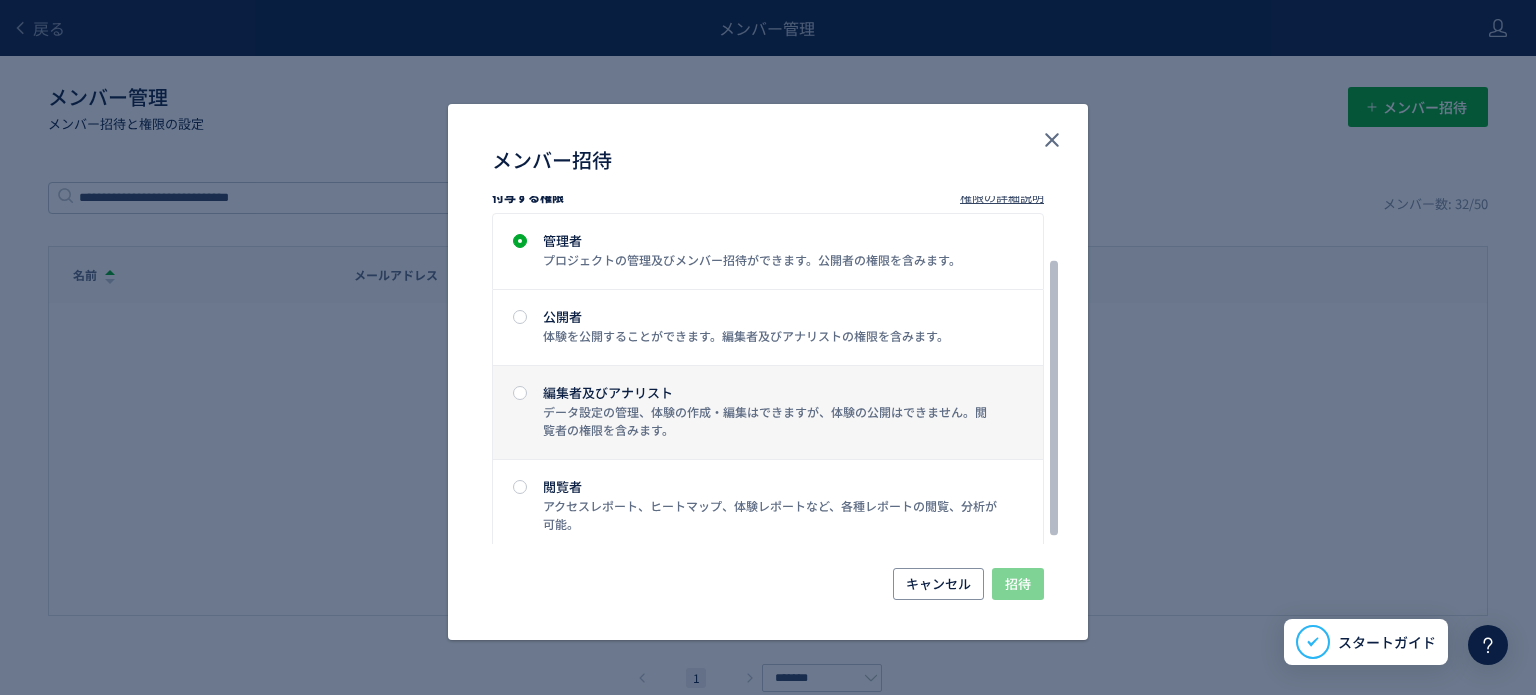 scroll, scrollTop: 91, scrollLeft: 0, axis: vertical 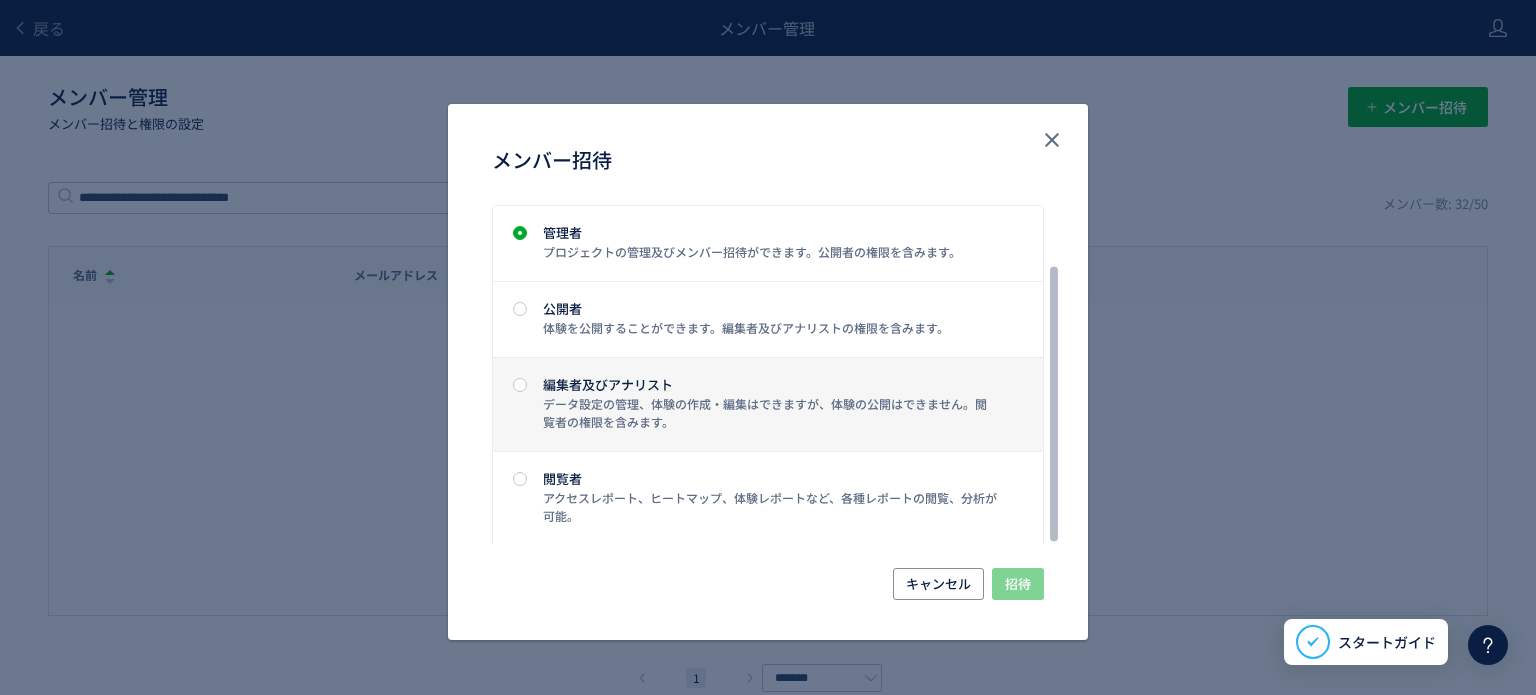 type on "**********" 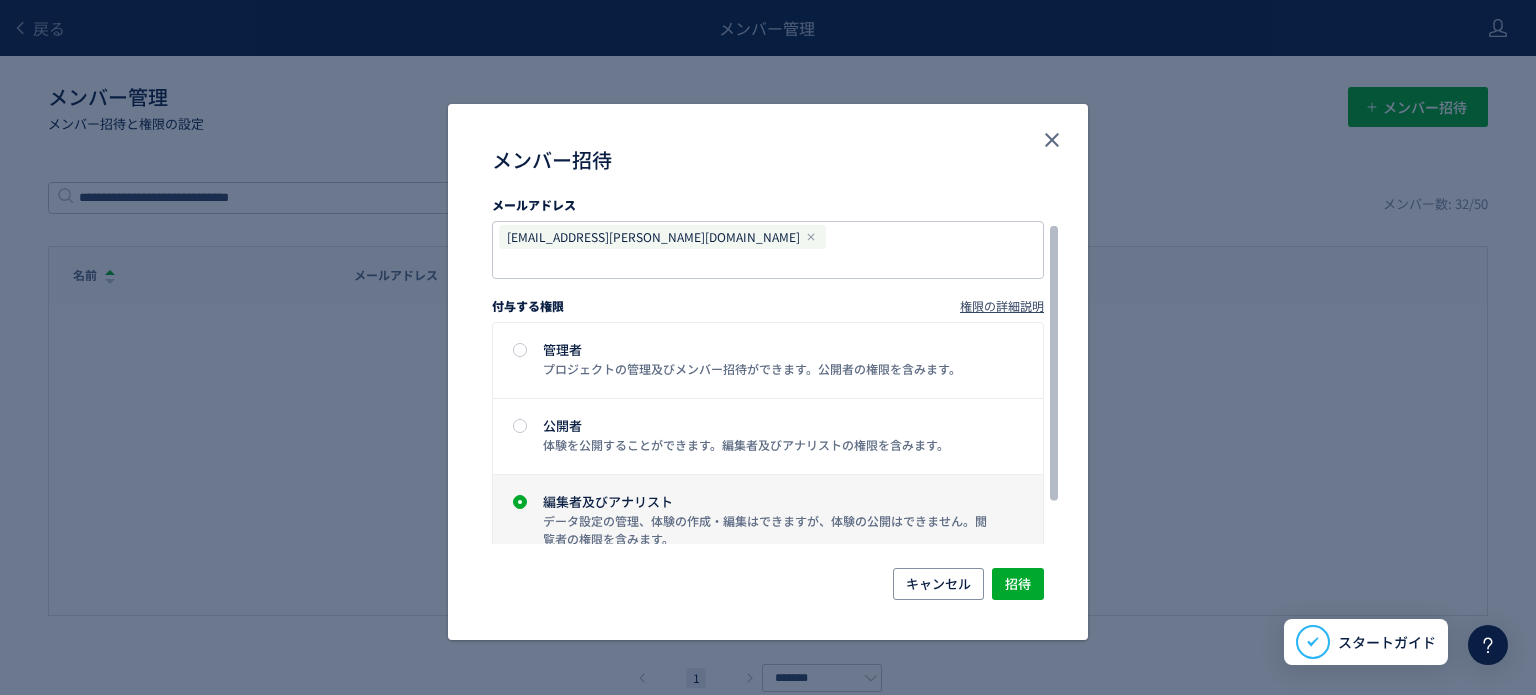 scroll, scrollTop: 91, scrollLeft: 0, axis: vertical 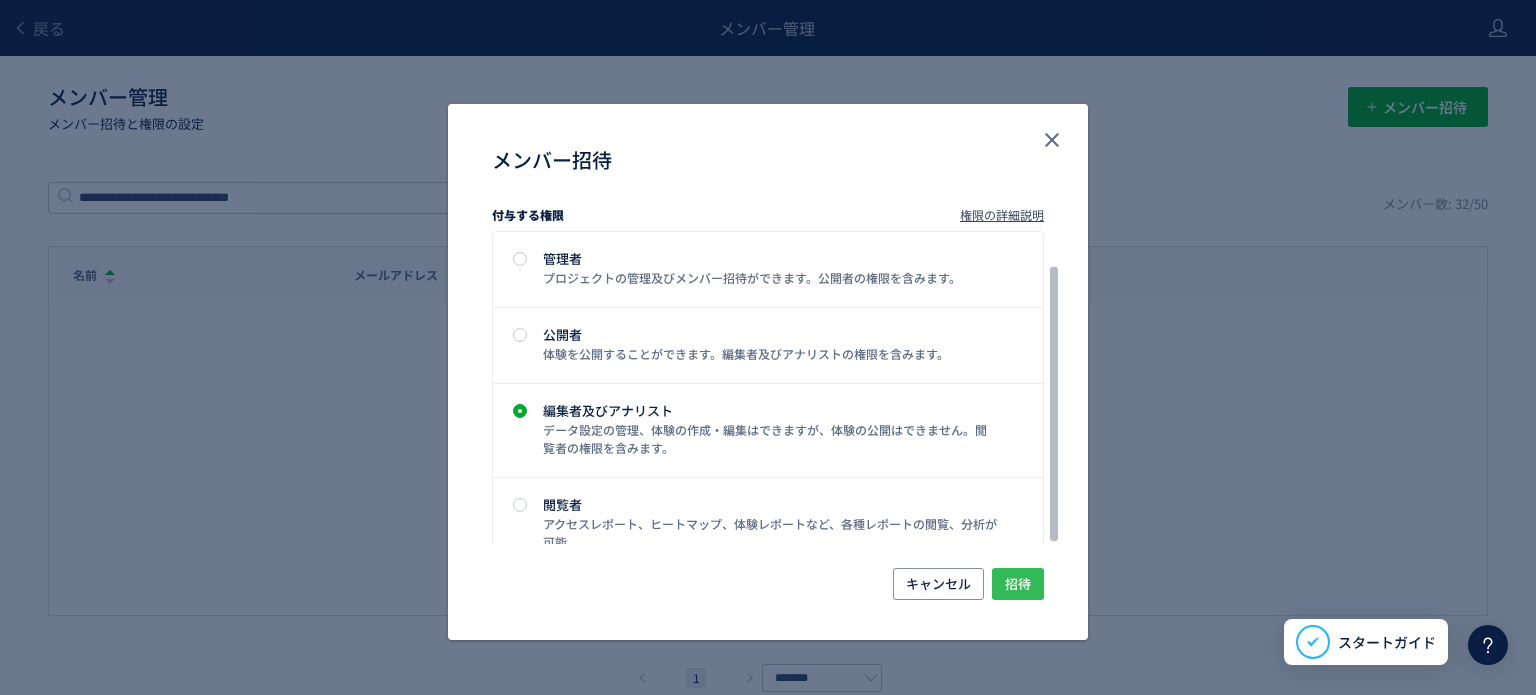 click on "招待" at bounding box center [1018, 584] 